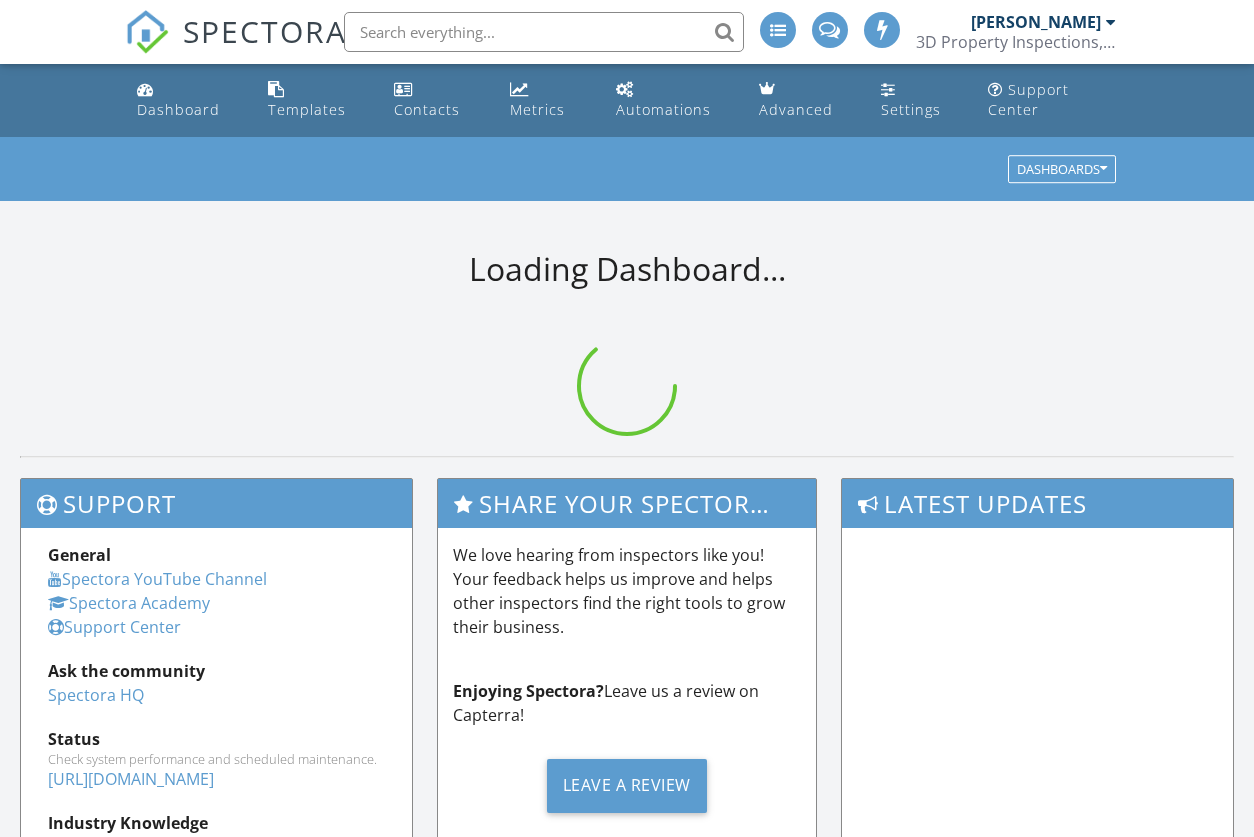 scroll, scrollTop: 0, scrollLeft: 0, axis: both 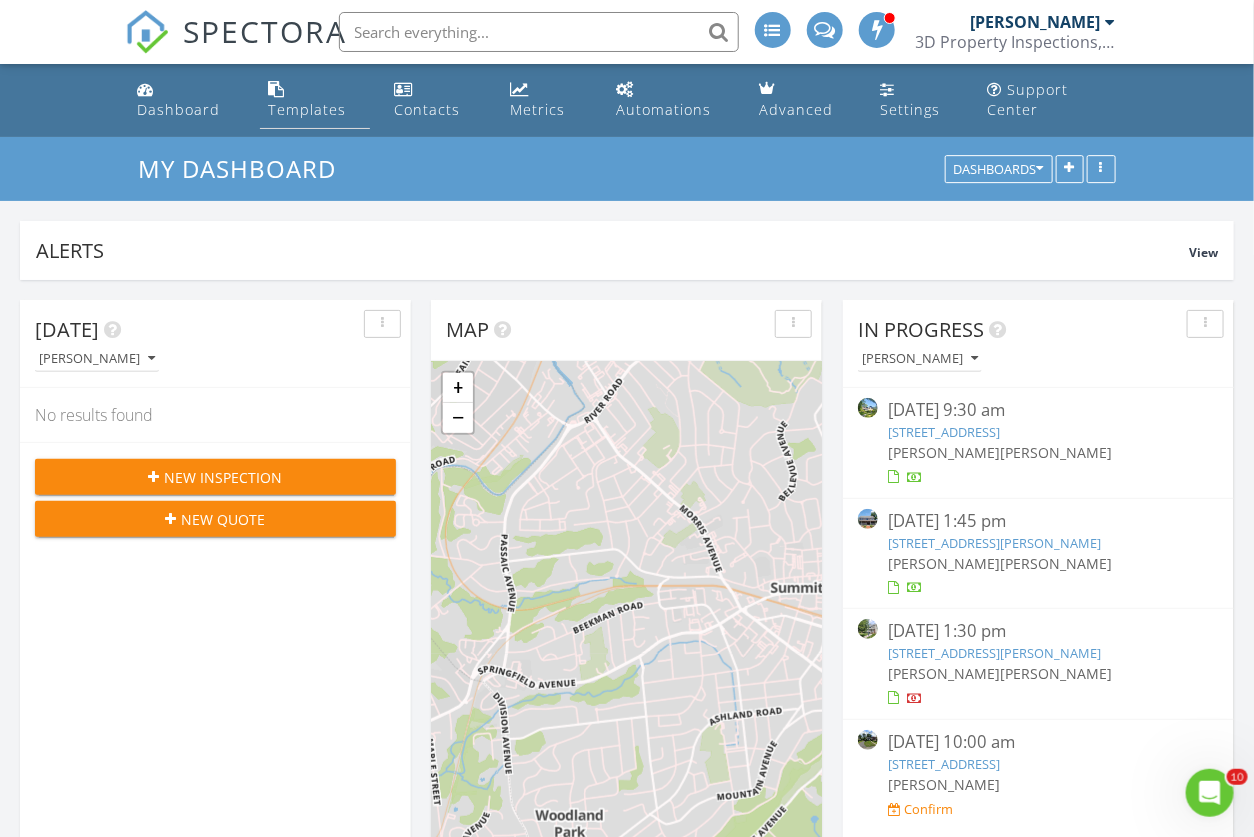 click on "Templates" at bounding box center (307, 109) 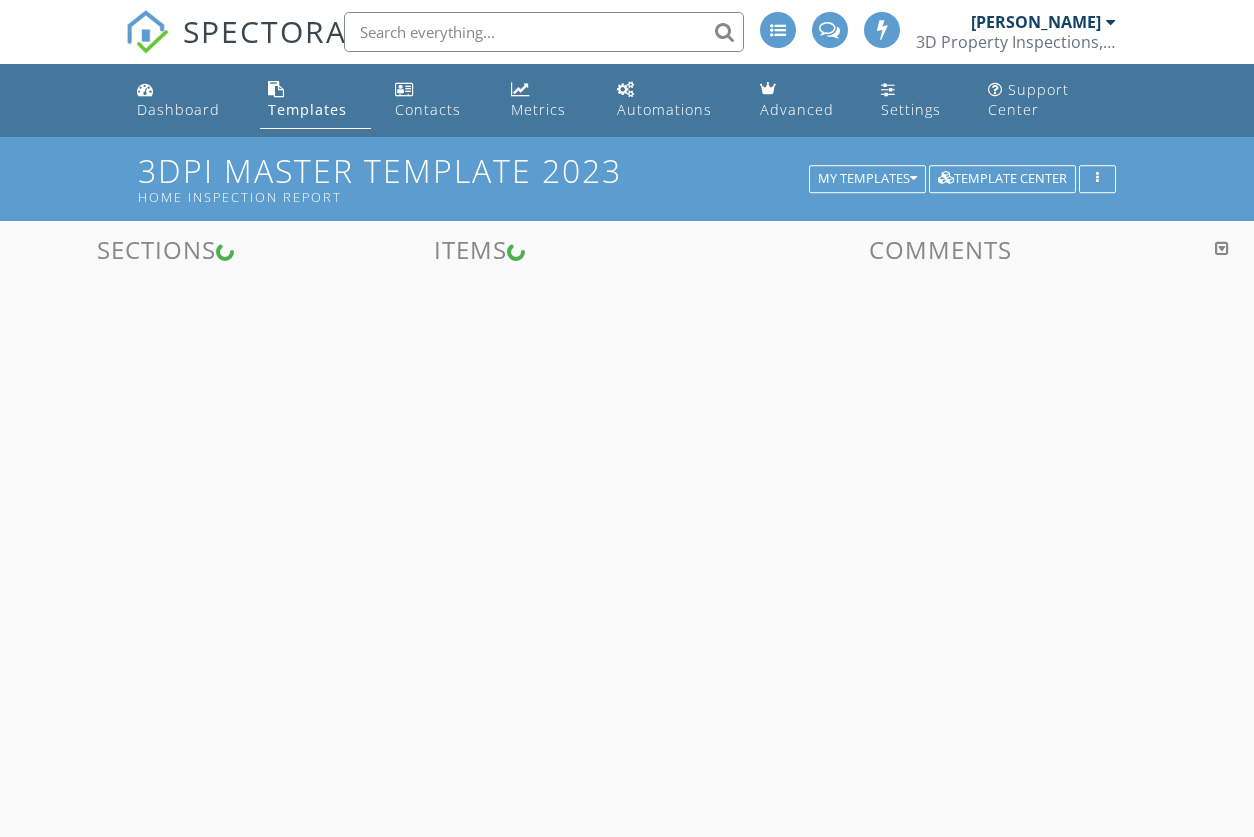 scroll, scrollTop: 0, scrollLeft: 0, axis: both 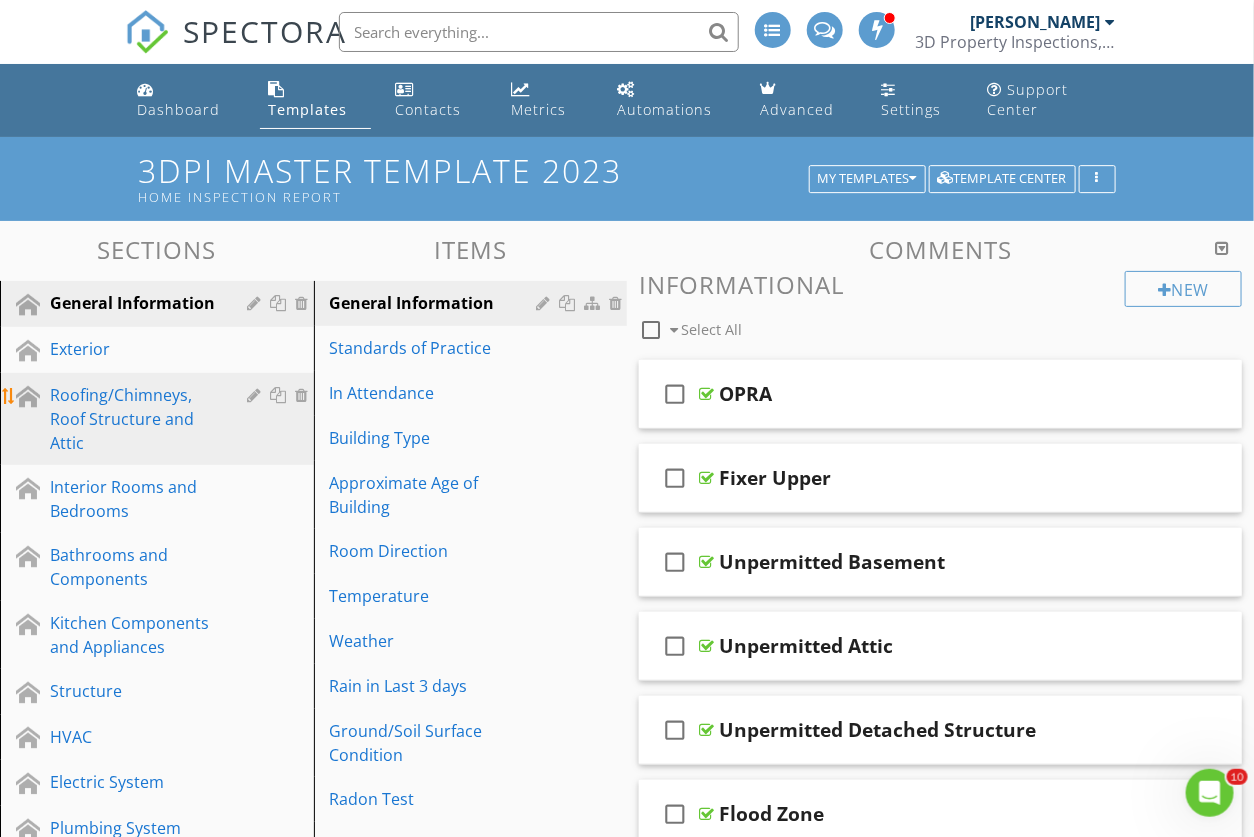 click on "Roofing/Chimneys, Roof Structure and Attic" at bounding box center [134, 419] 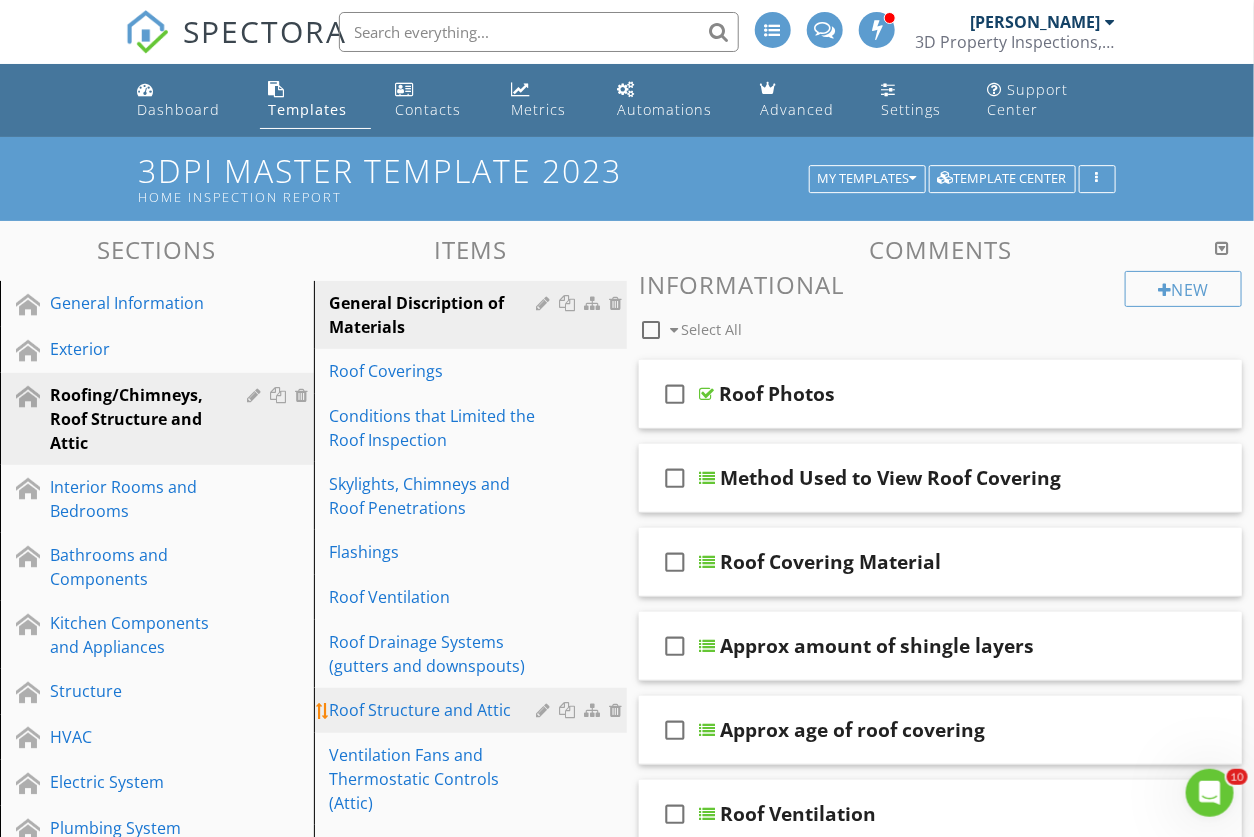 click on "Roof Structure and Attic" at bounding box center (436, 710) 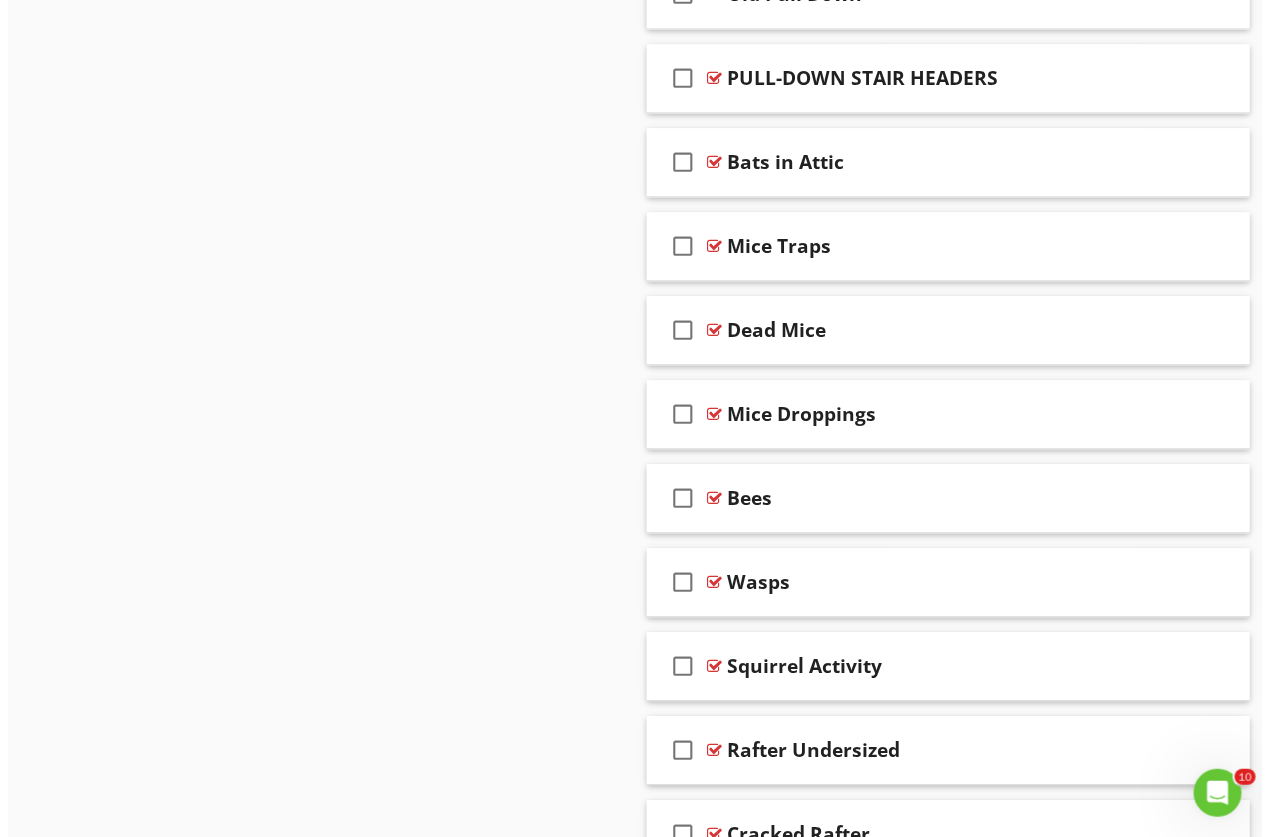 scroll, scrollTop: 3171, scrollLeft: 0, axis: vertical 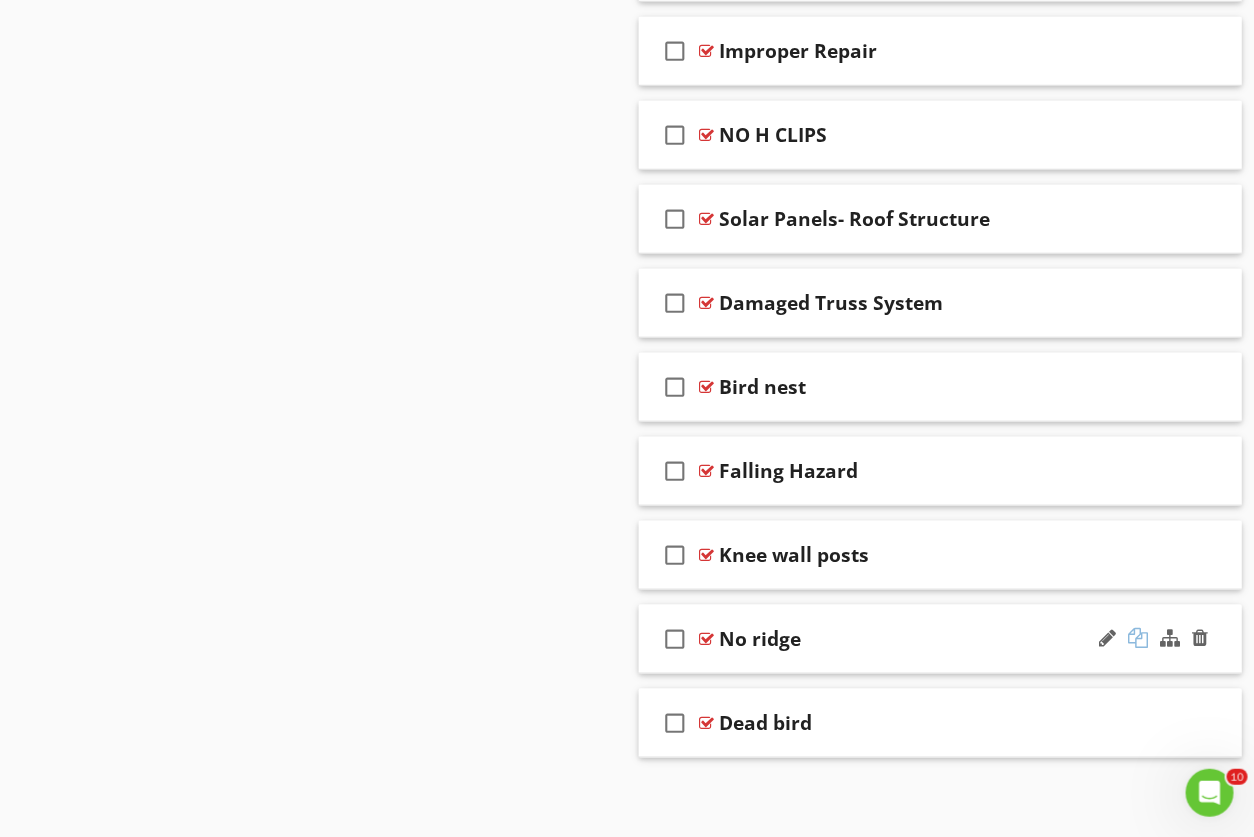 click at bounding box center [1138, 638] 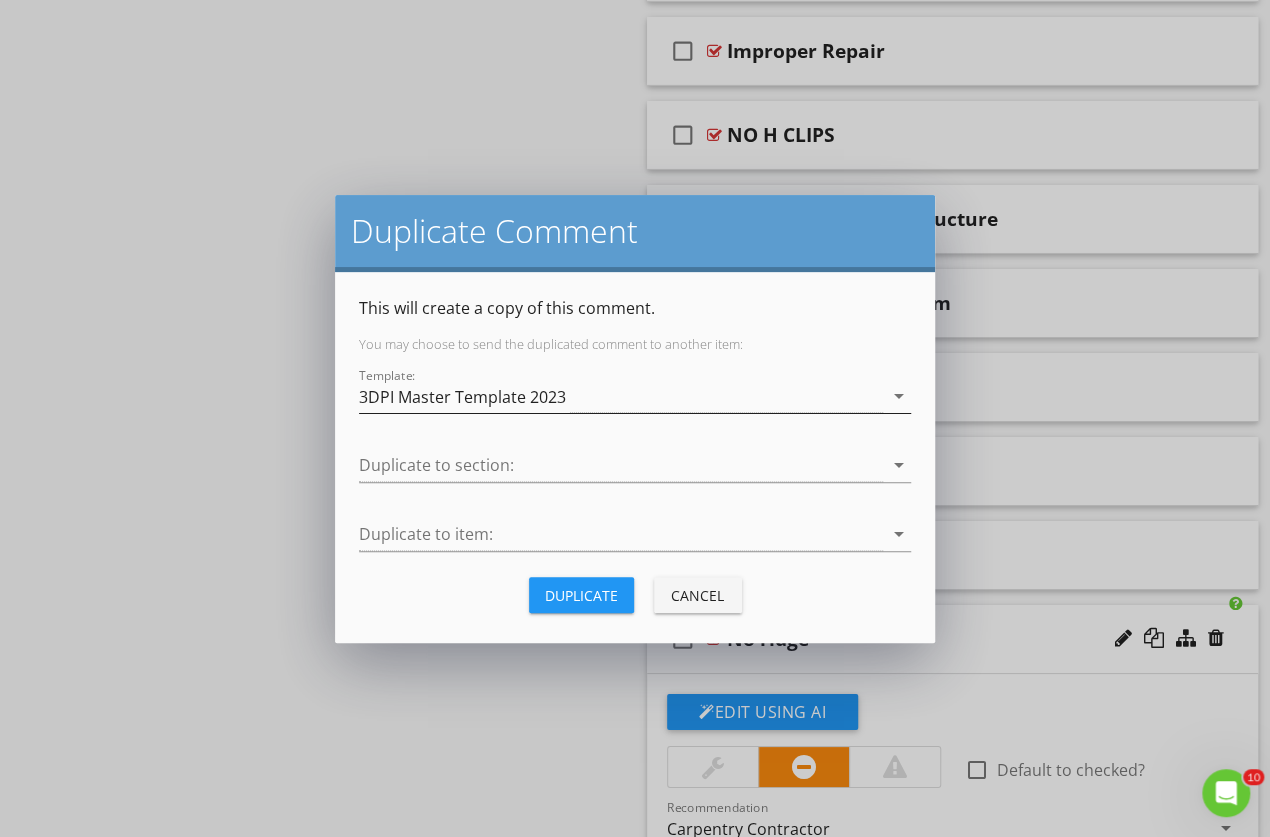 click on "3DPI Master Template 2023" at bounding box center [621, 396] 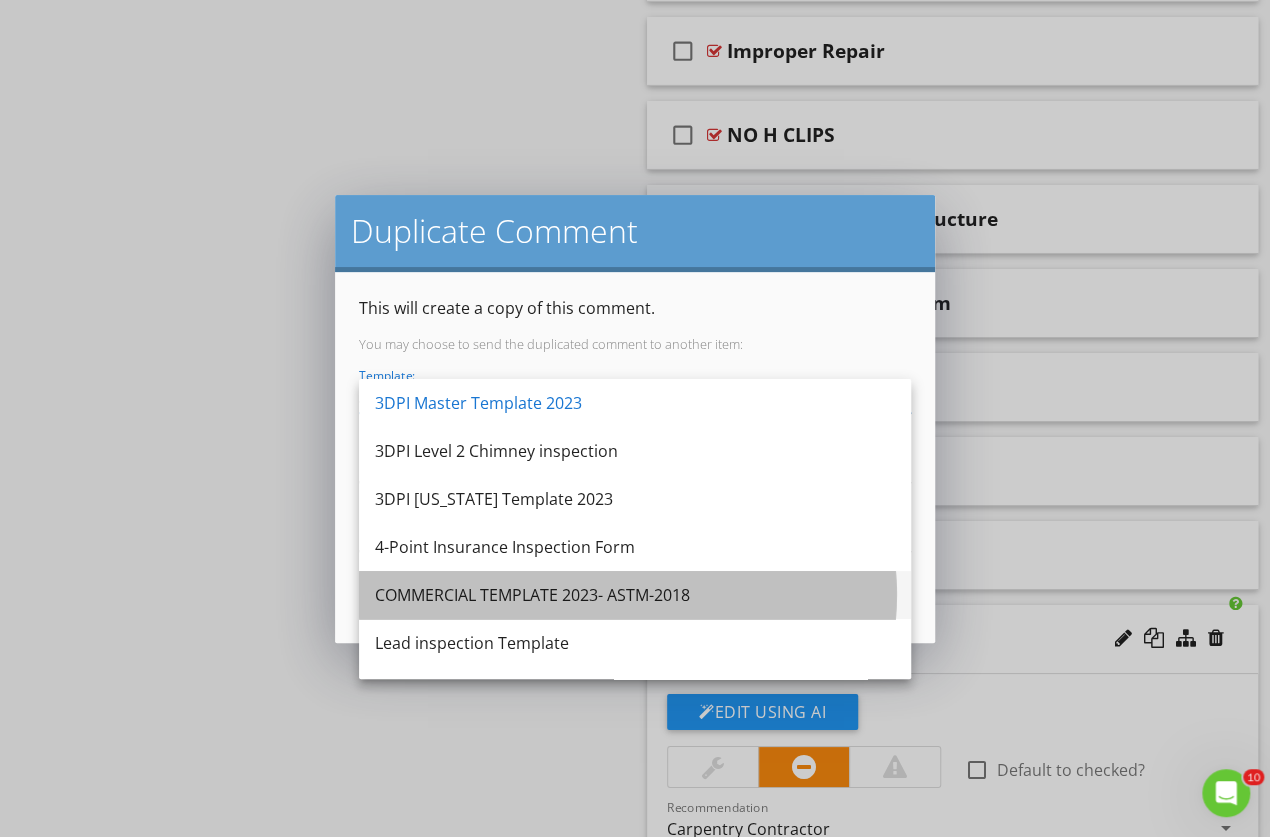 click on "COMMERCIAL TEMPLATE 2023- ASTM-2018" at bounding box center [635, 595] 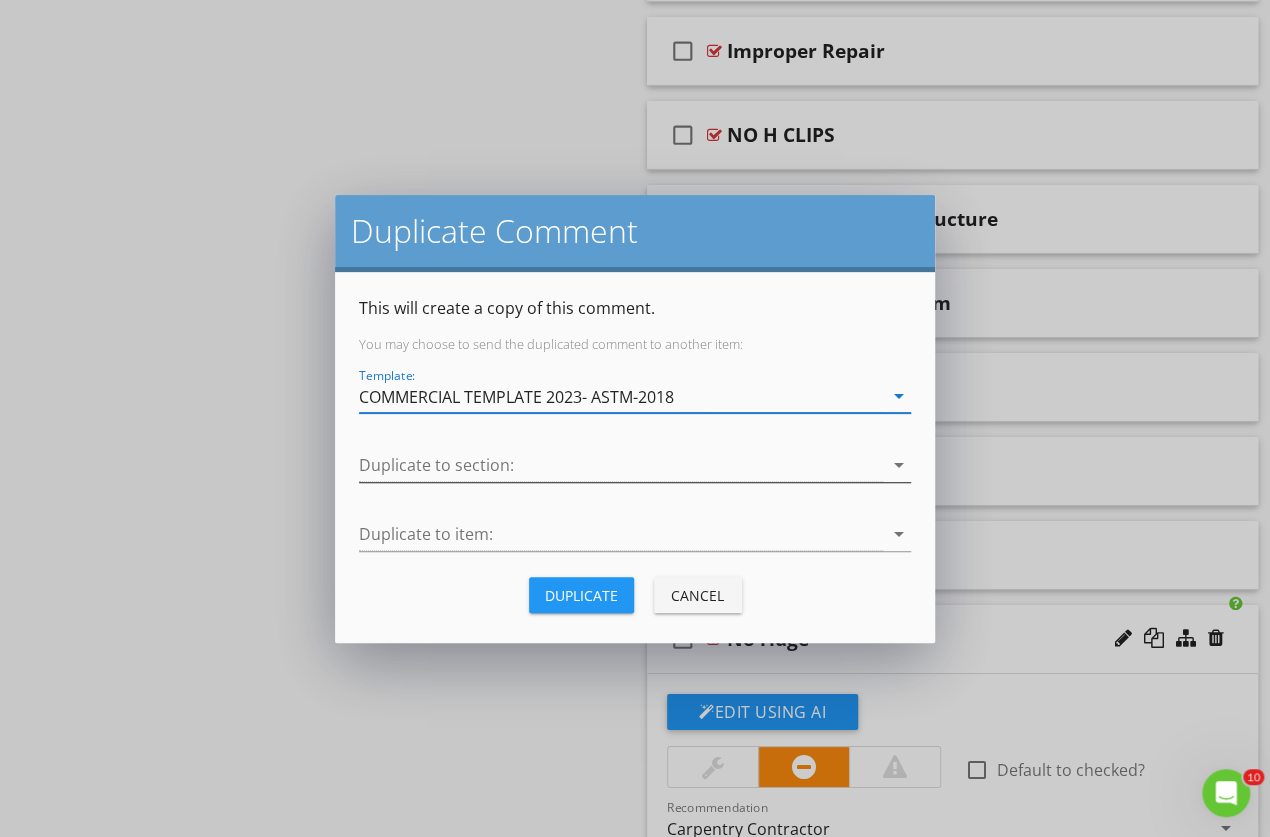 click at bounding box center (621, 465) 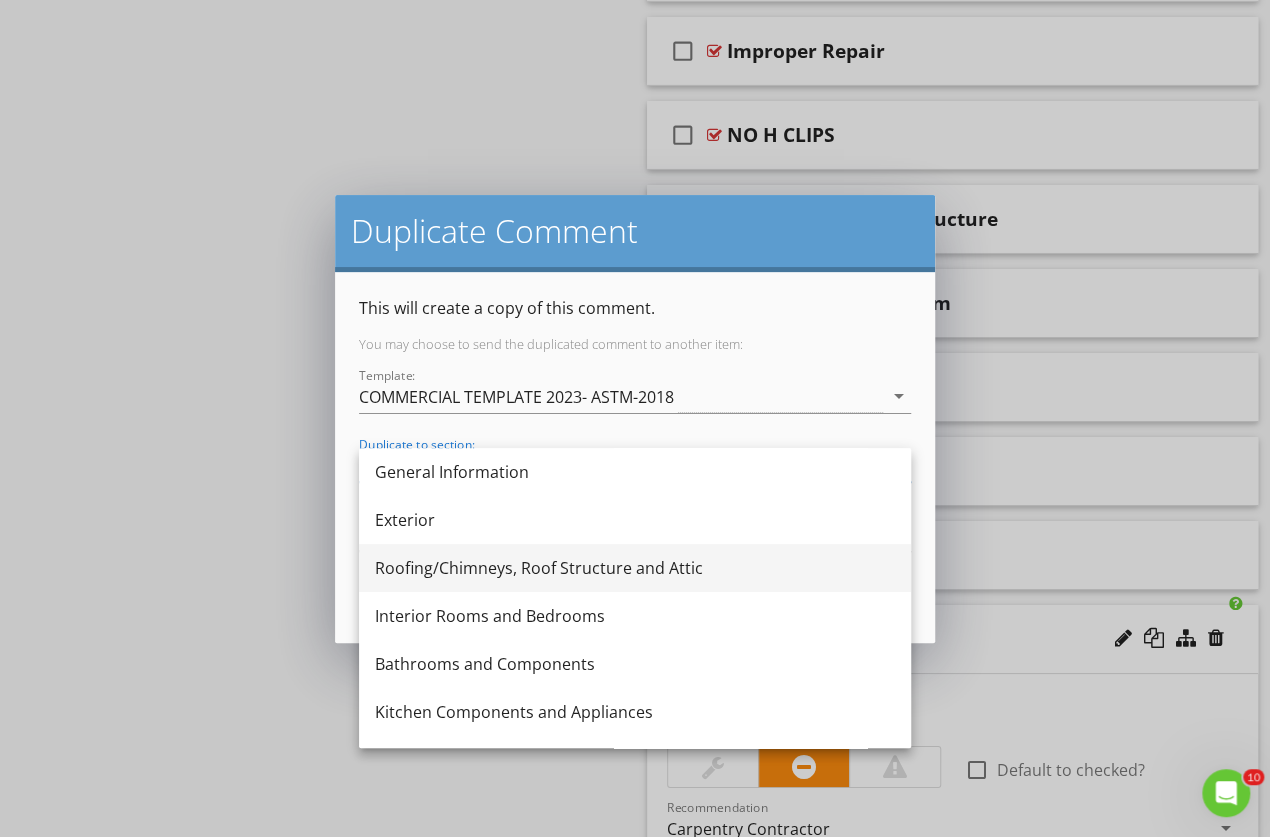 click on "Roofing/Chimneys, Roof Structure and Attic" at bounding box center [635, 568] 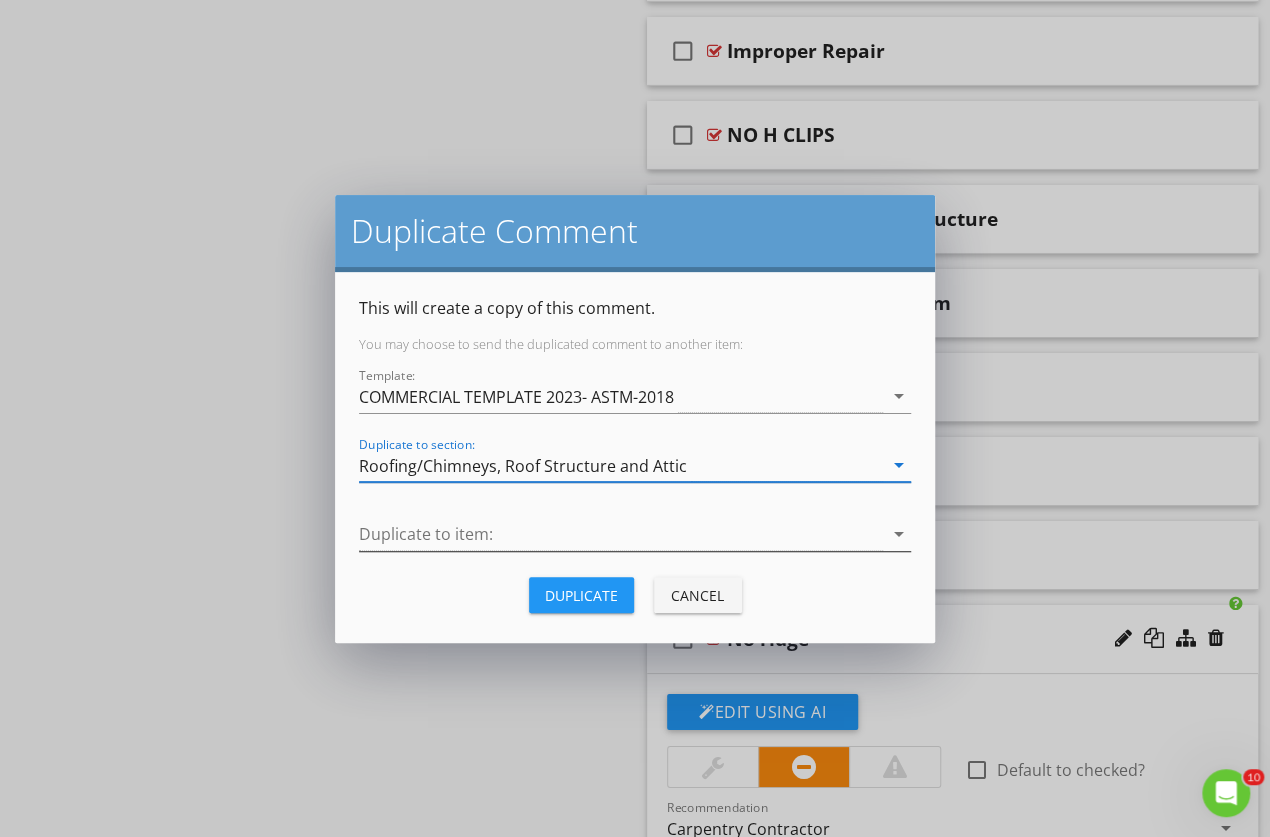 click at bounding box center (621, 534) 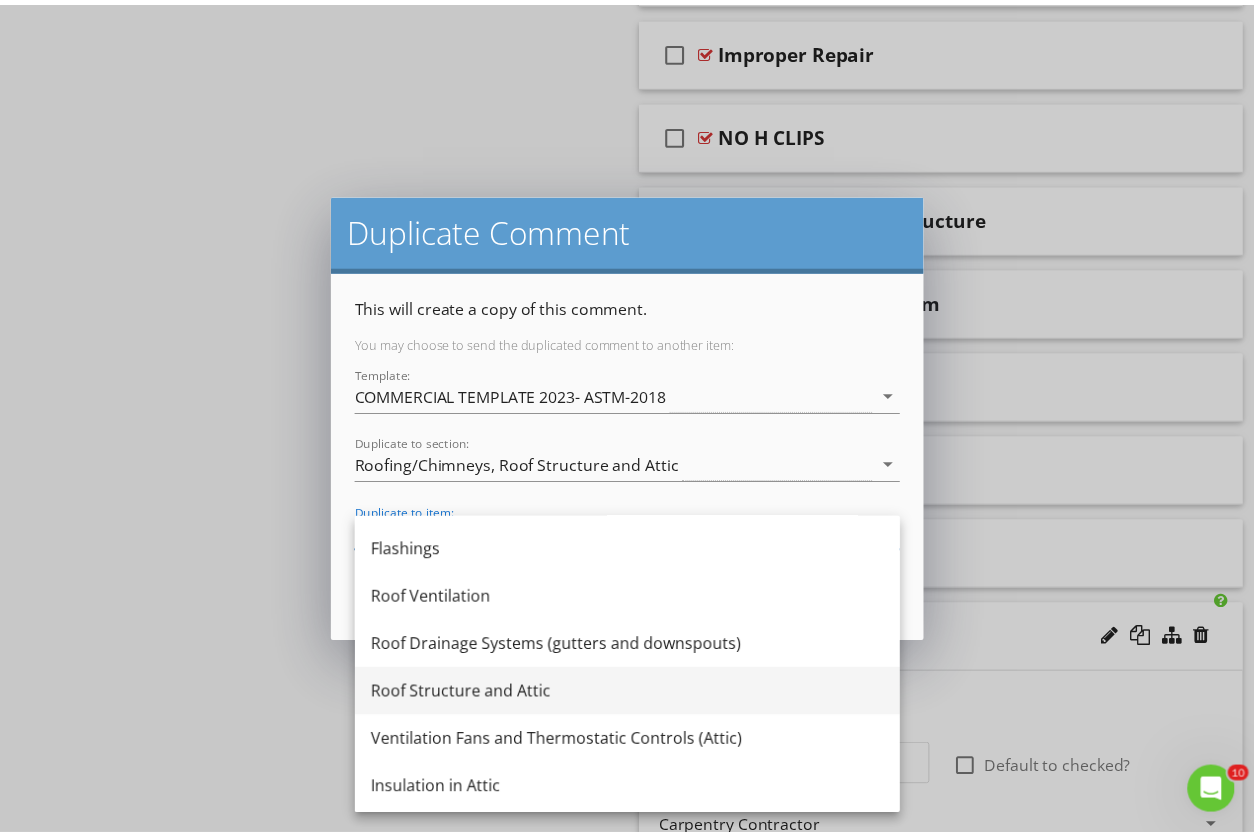 scroll, scrollTop: 200, scrollLeft: 0, axis: vertical 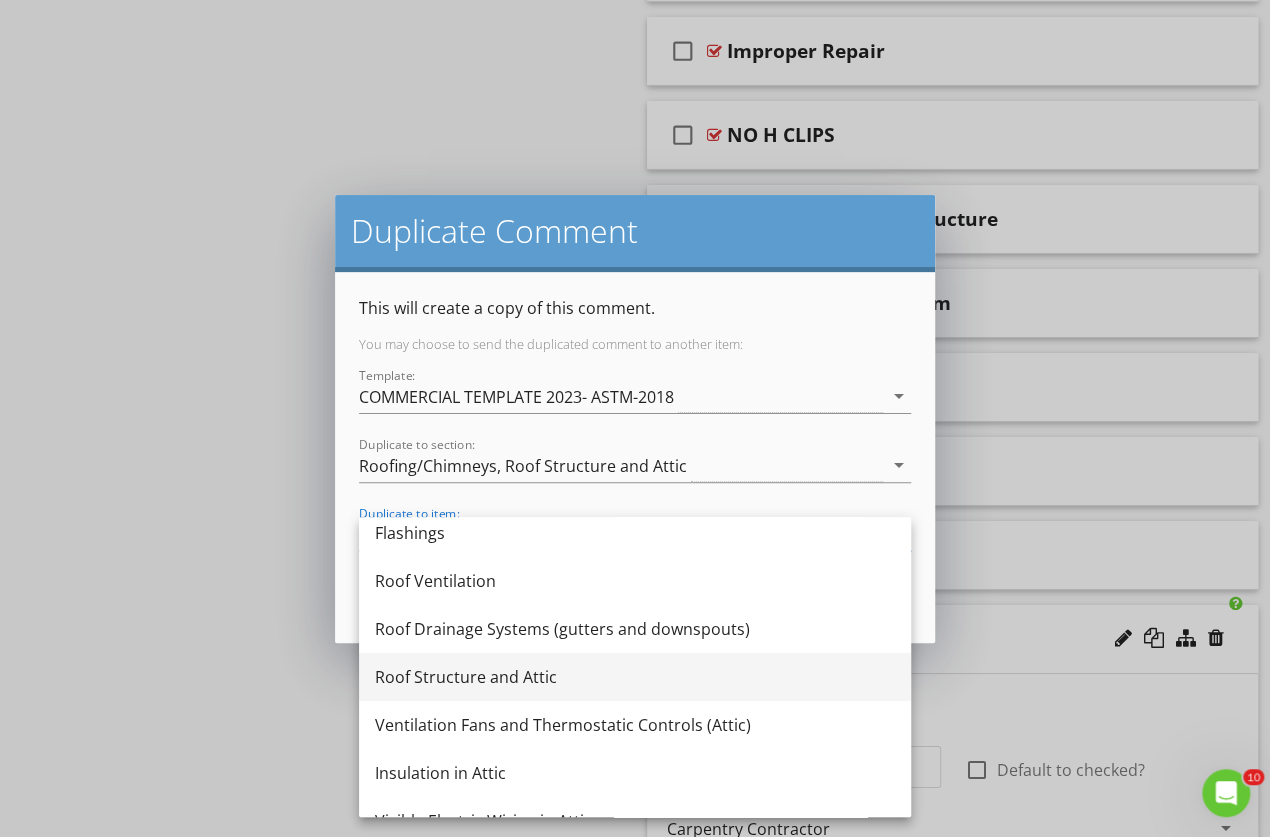 click on "Roof Structure and Attic" at bounding box center [635, 677] 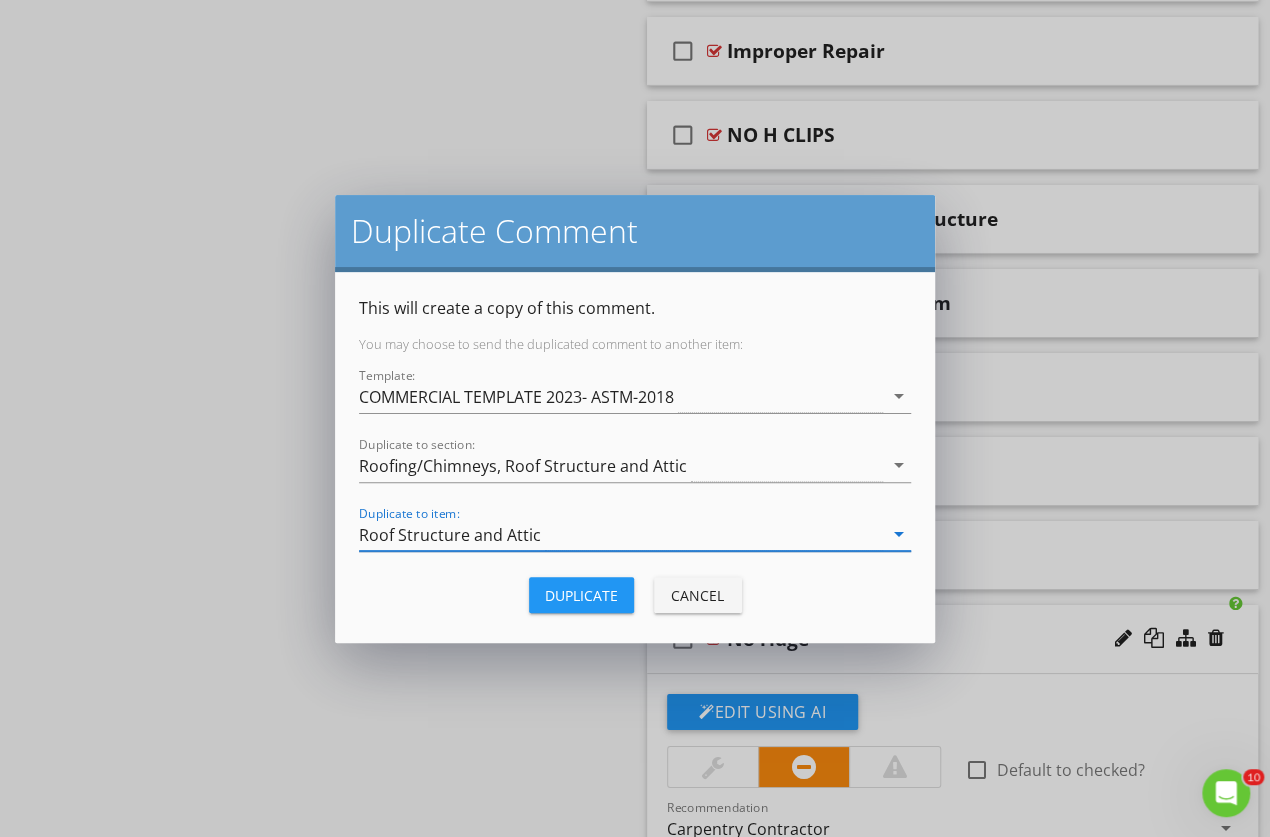 click on "Duplicate" at bounding box center (581, 595) 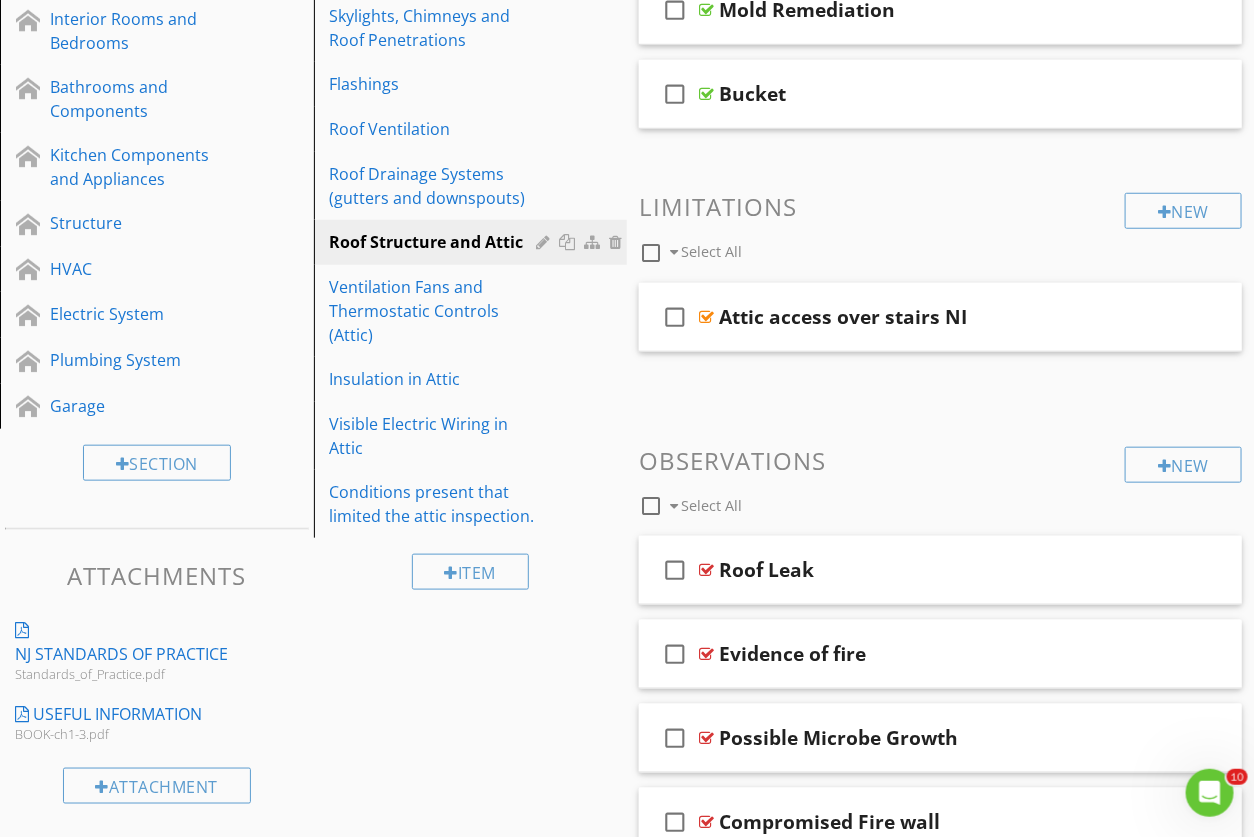 scroll, scrollTop: 3171, scrollLeft: 0, axis: vertical 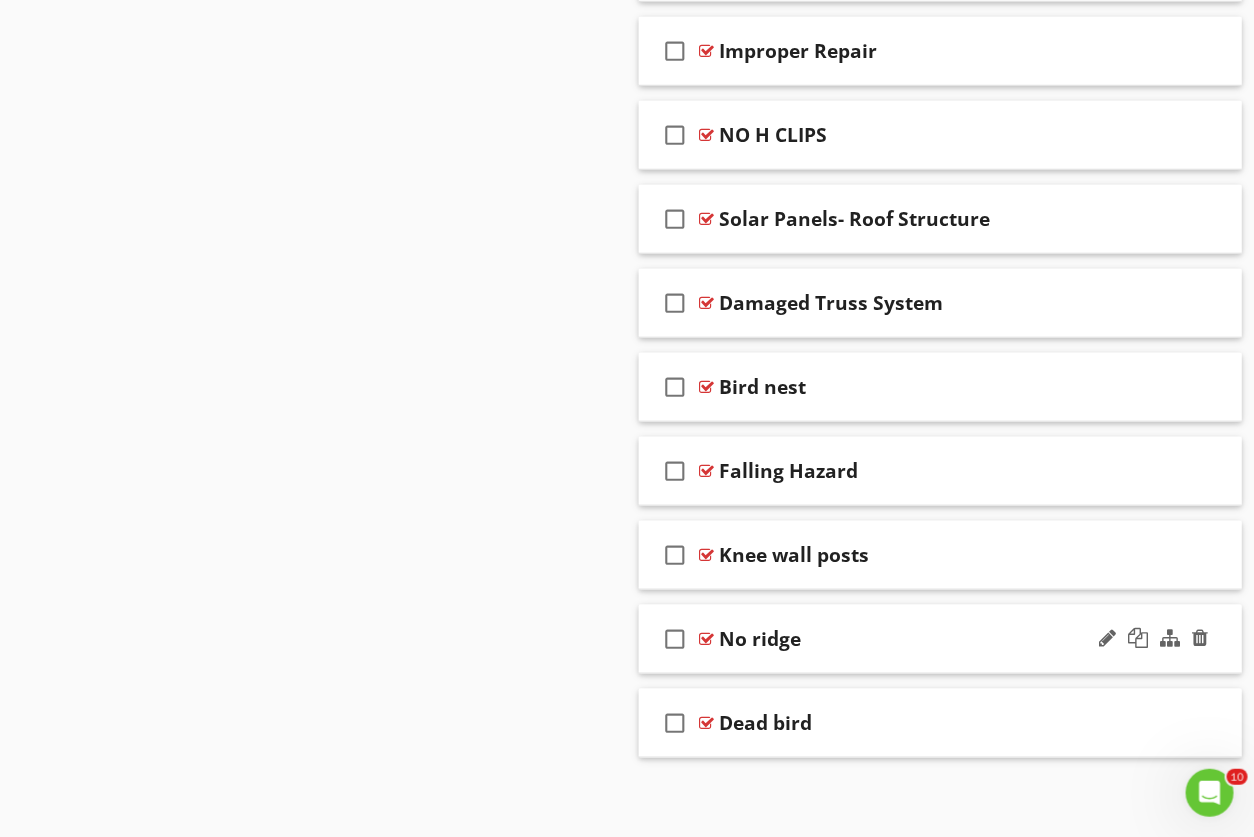 click on "check_box_outline_blank
No ridge" at bounding box center [940, 639] 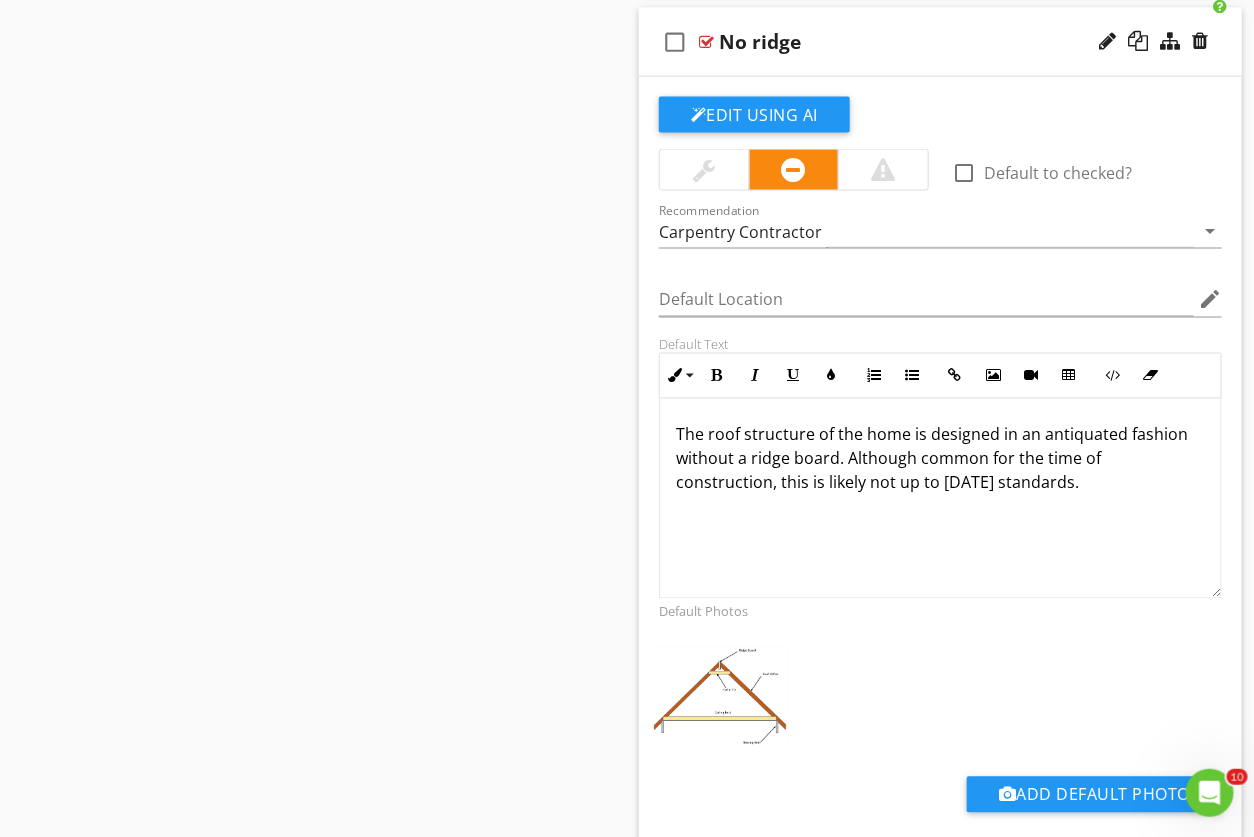 scroll, scrollTop: 3823, scrollLeft: 0, axis: vertical 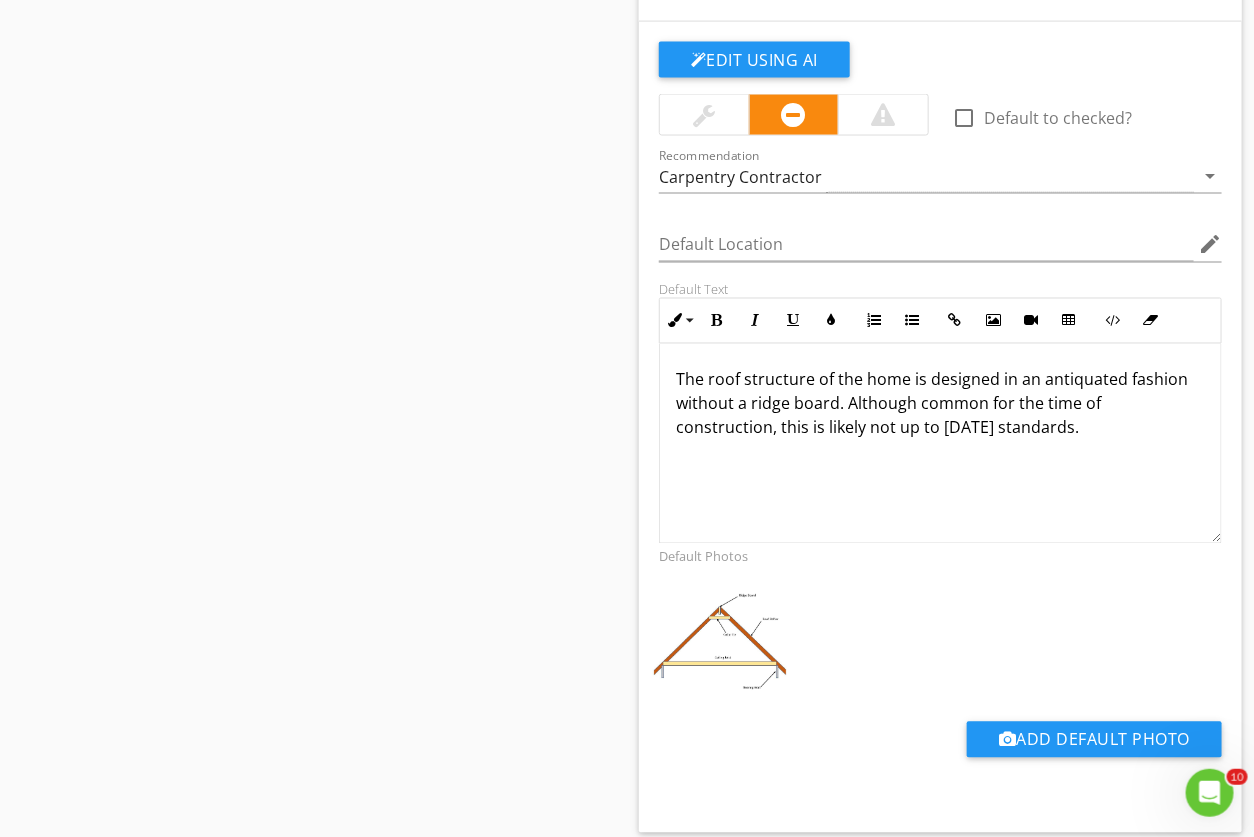 drag, startPoint x: 1113, startPoint y: 435, endPoint x: 665, endPoint y: 365, distance: 453.43576 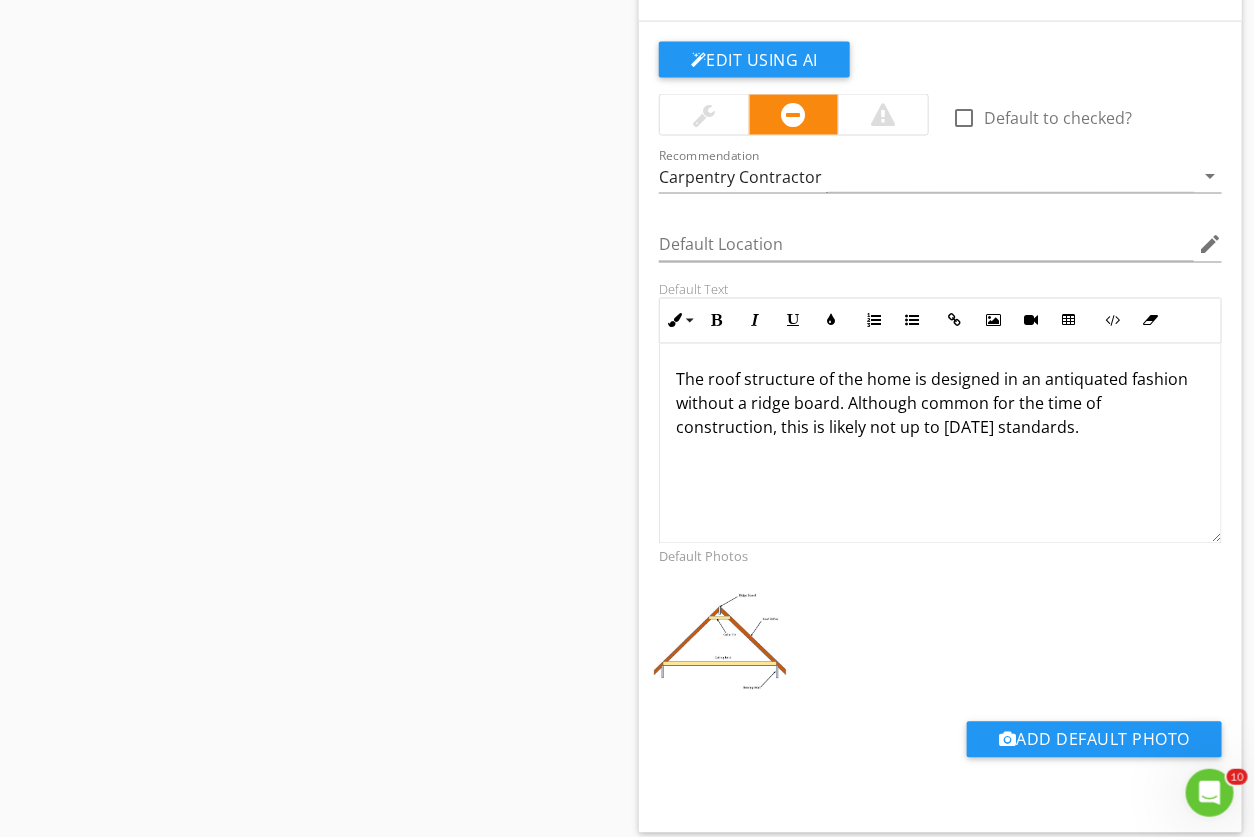 copy on "The roof structure of the home is designed in an antiquated fashion without a ridge board. Although common for the time of construction, this is likely not up to today's standards." 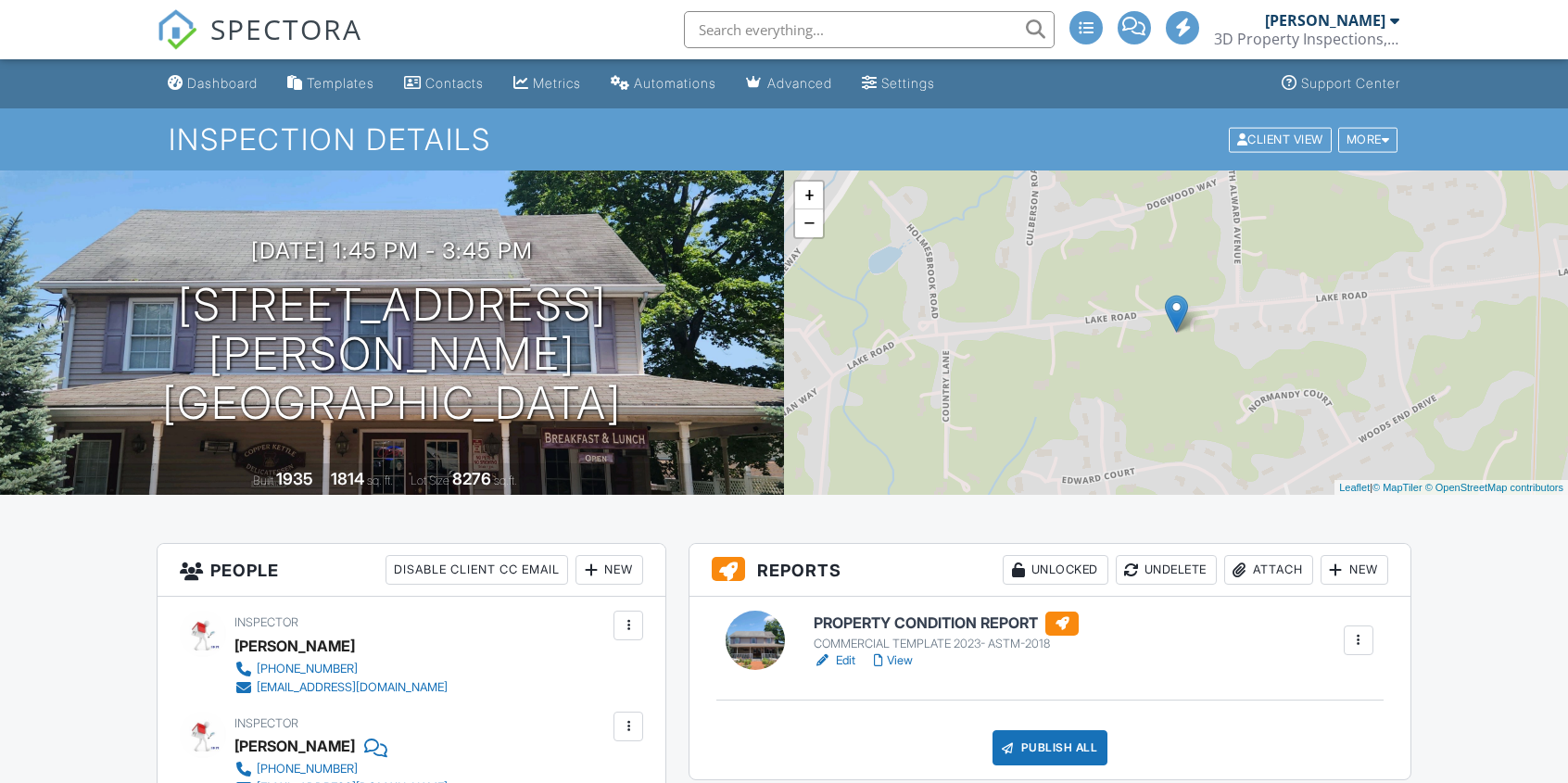 scroll, scrollTop: 0, scrollLeft: 0, axis: both 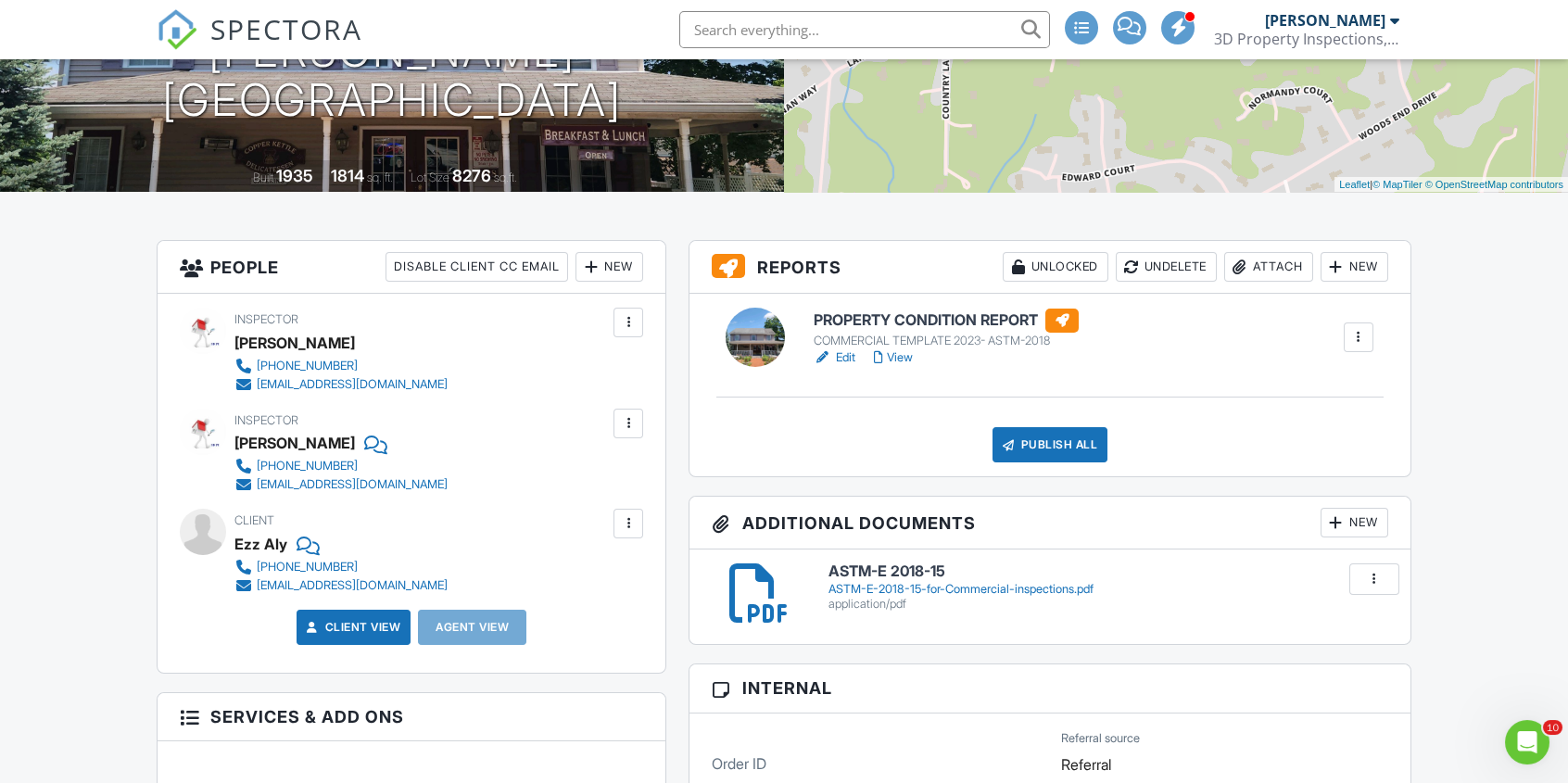 click on "Publish All" at bounding box center (1050, 445) 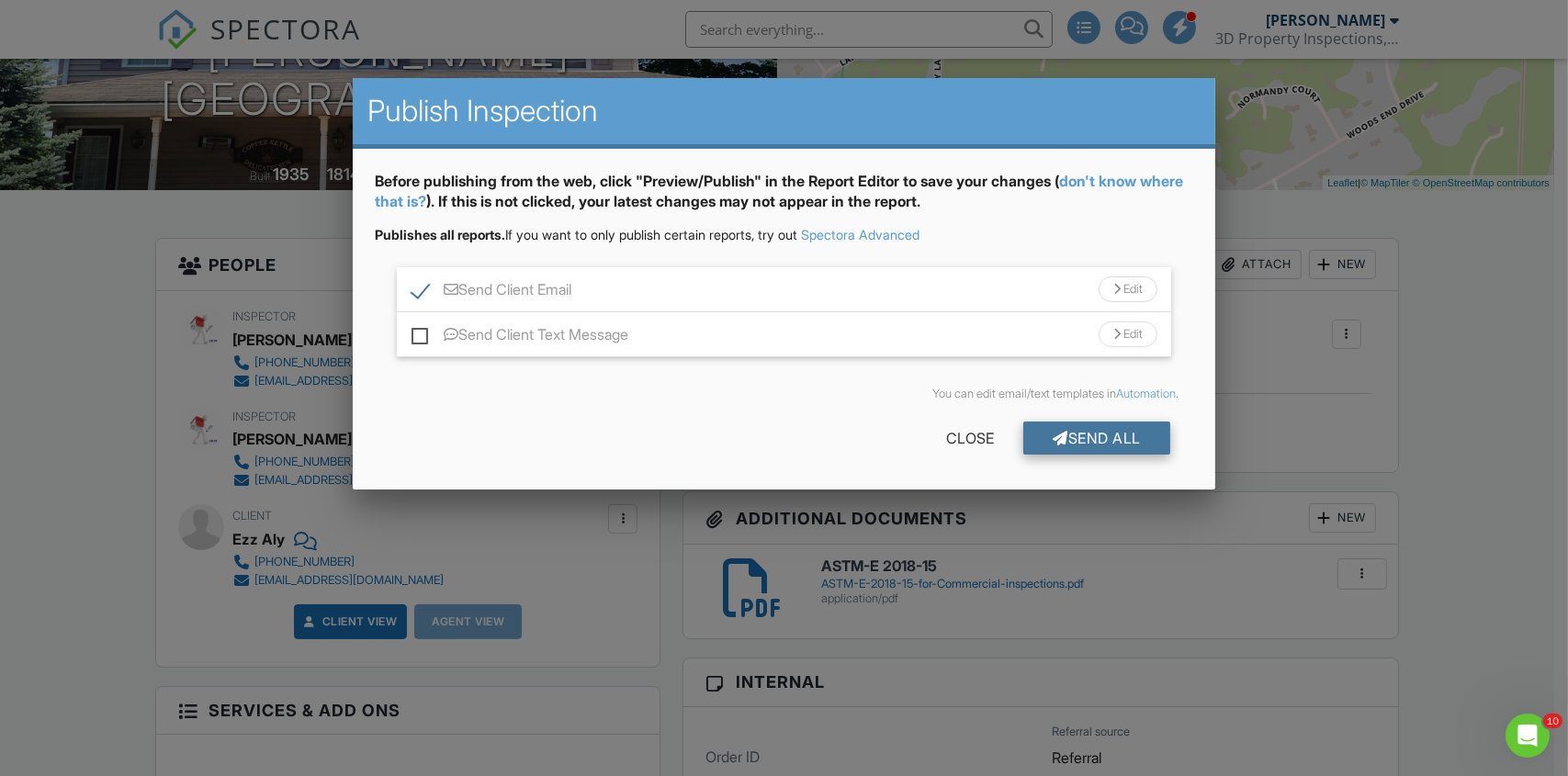 click on "Send All" at bounding box center [1097, 438] 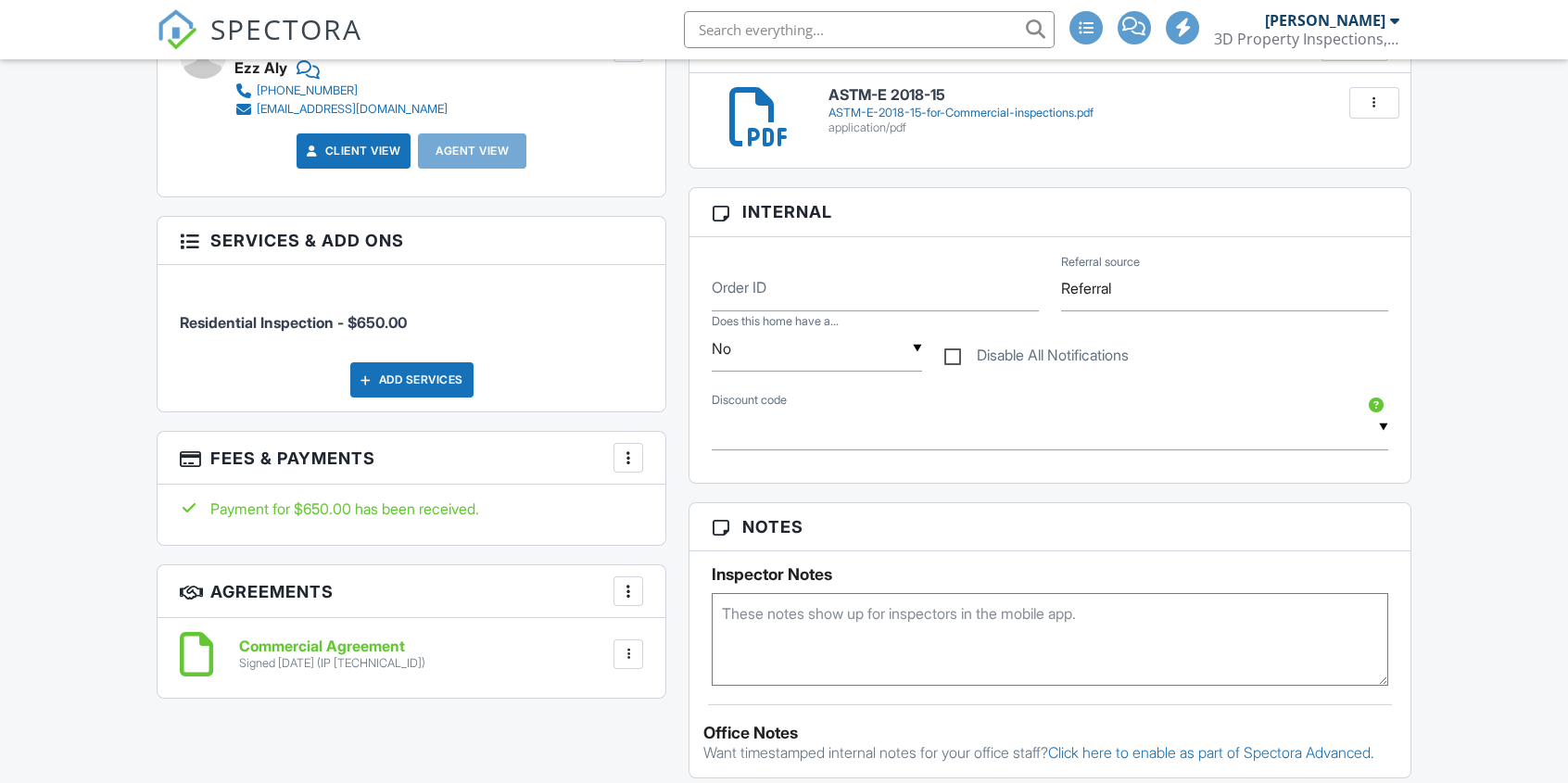scroll, scrollTop: 1106, scrollLeft: 0, axis: vertical 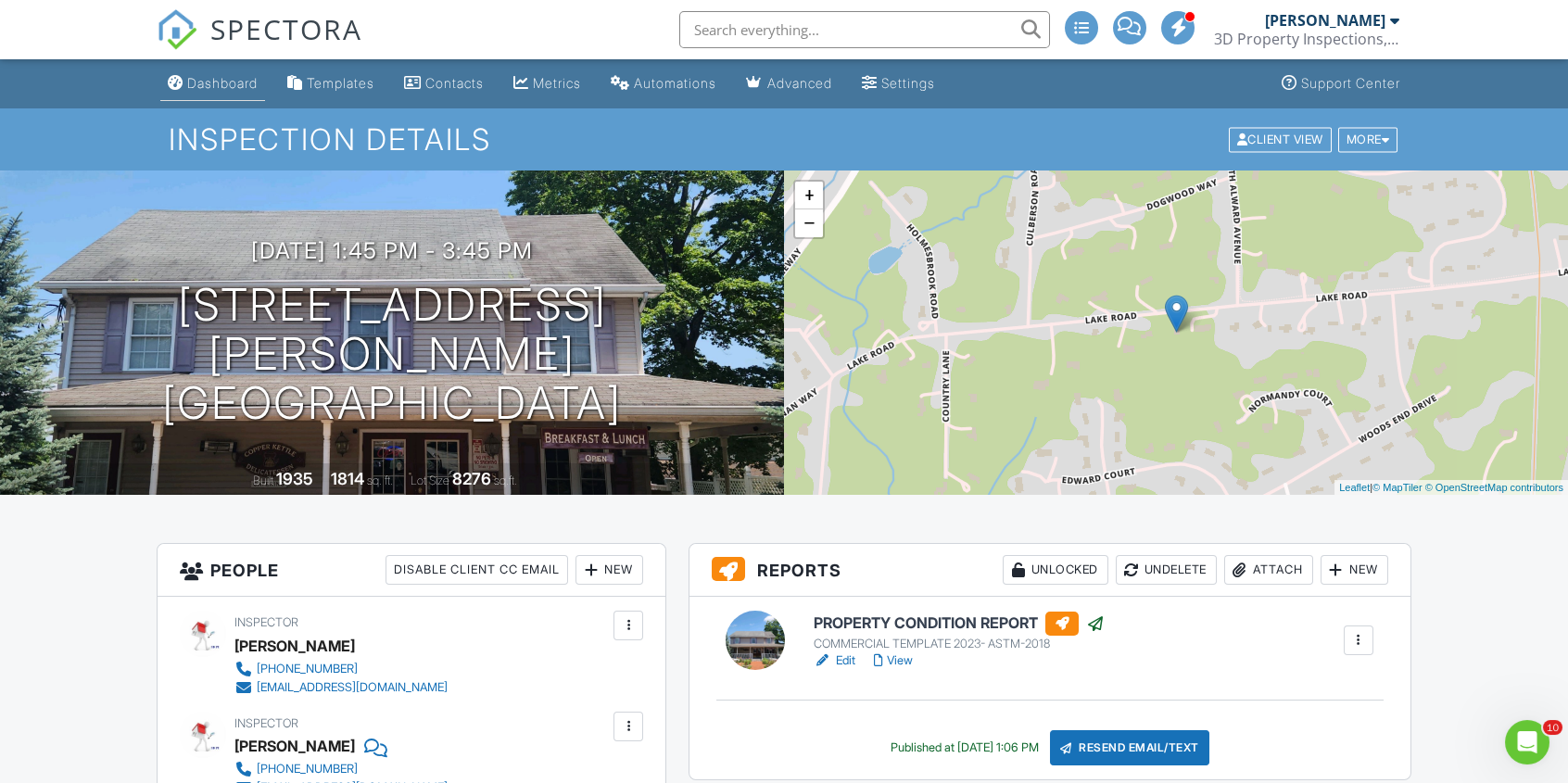 click on "Dashboard" at bounding box center [212, 83] 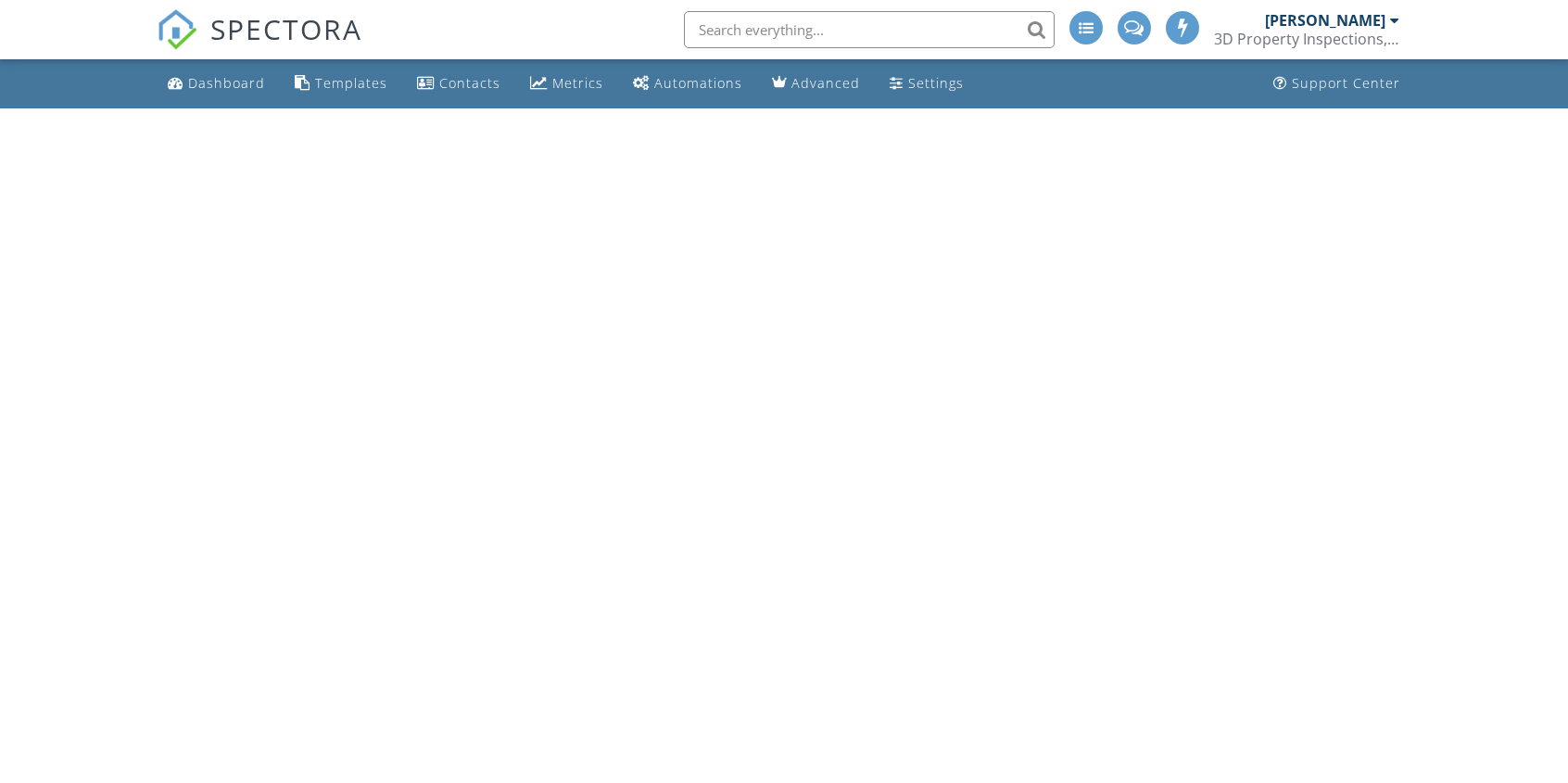 scroll, scrollTop: 0, scrollLeft: 0, axis: both 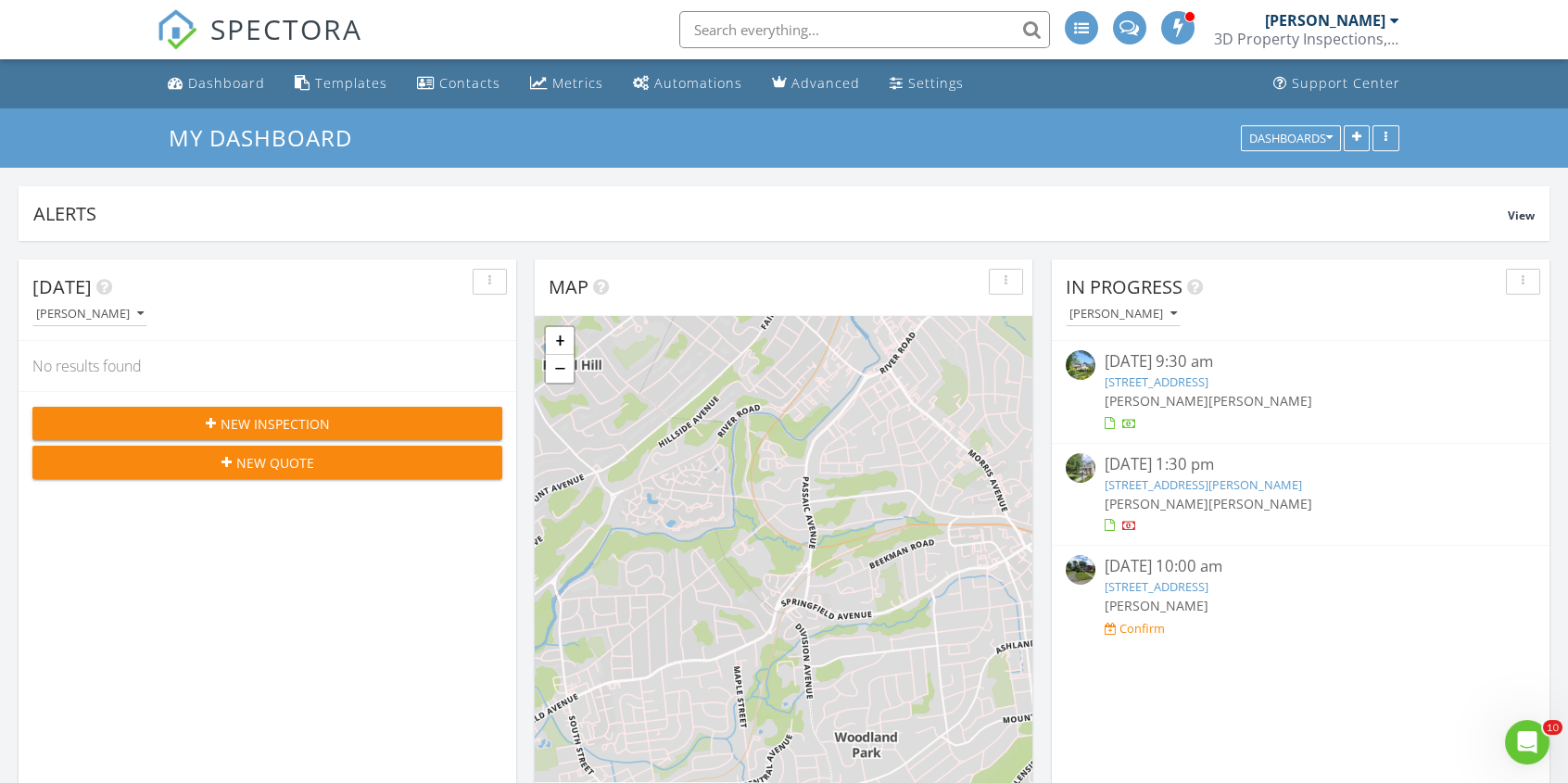click on "[STREET_ADDRESS][PERSON_NAME]" at bounding box center (1203, 485) 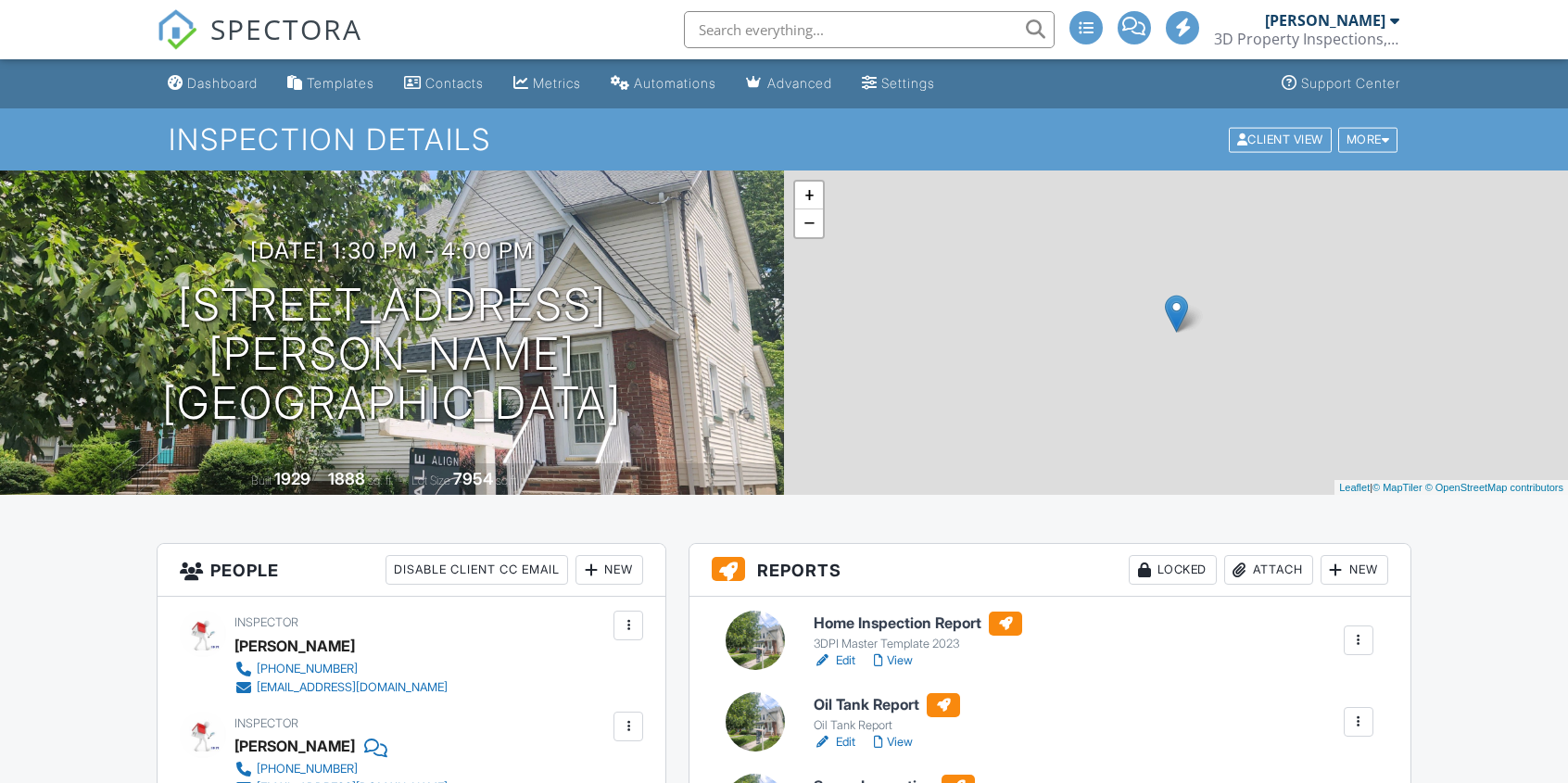 scroll, scrollTop: 0, scrollLeft: 0, axis: both 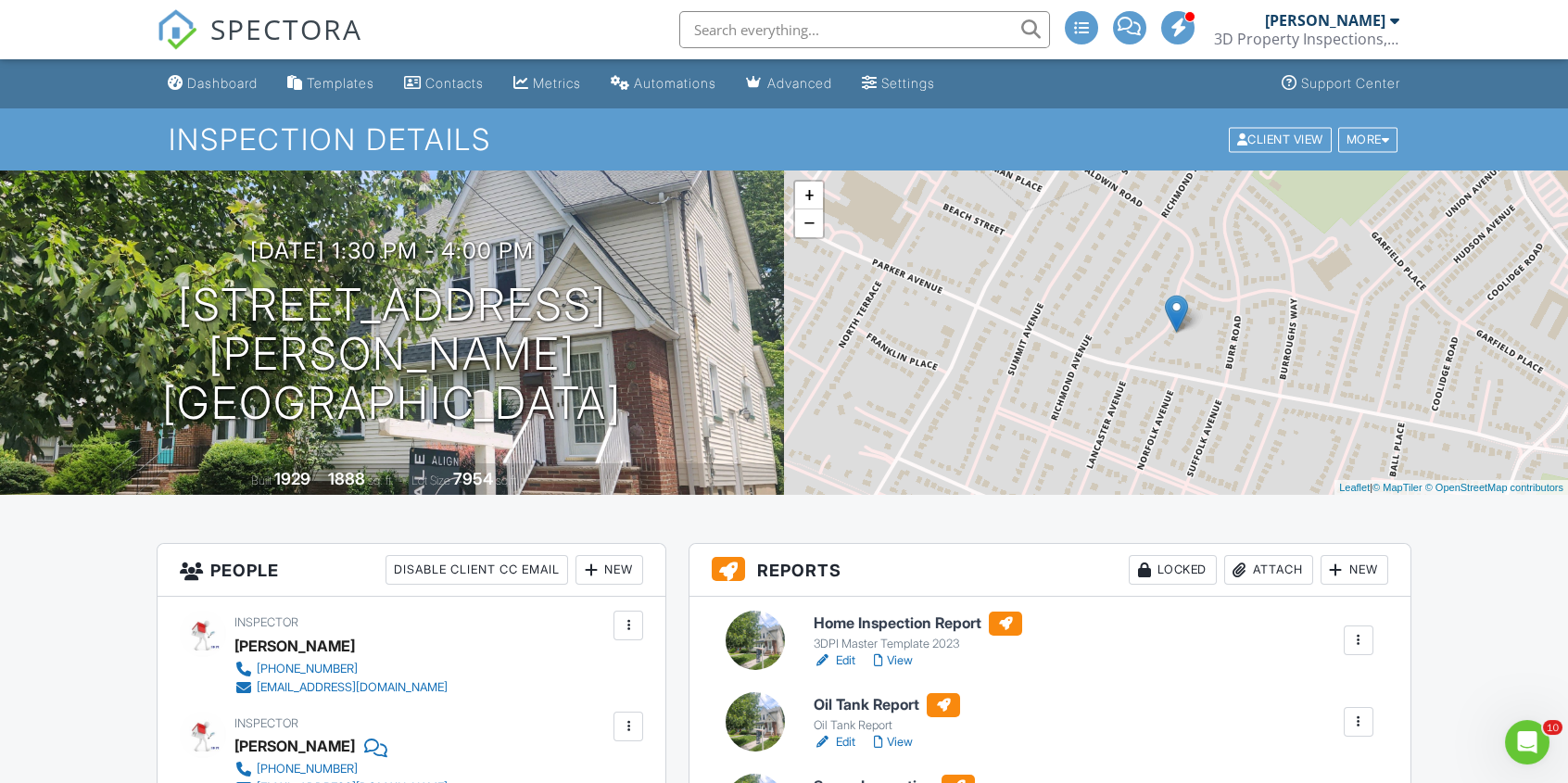 click on "Edit" at bounding box center (834, 661) 